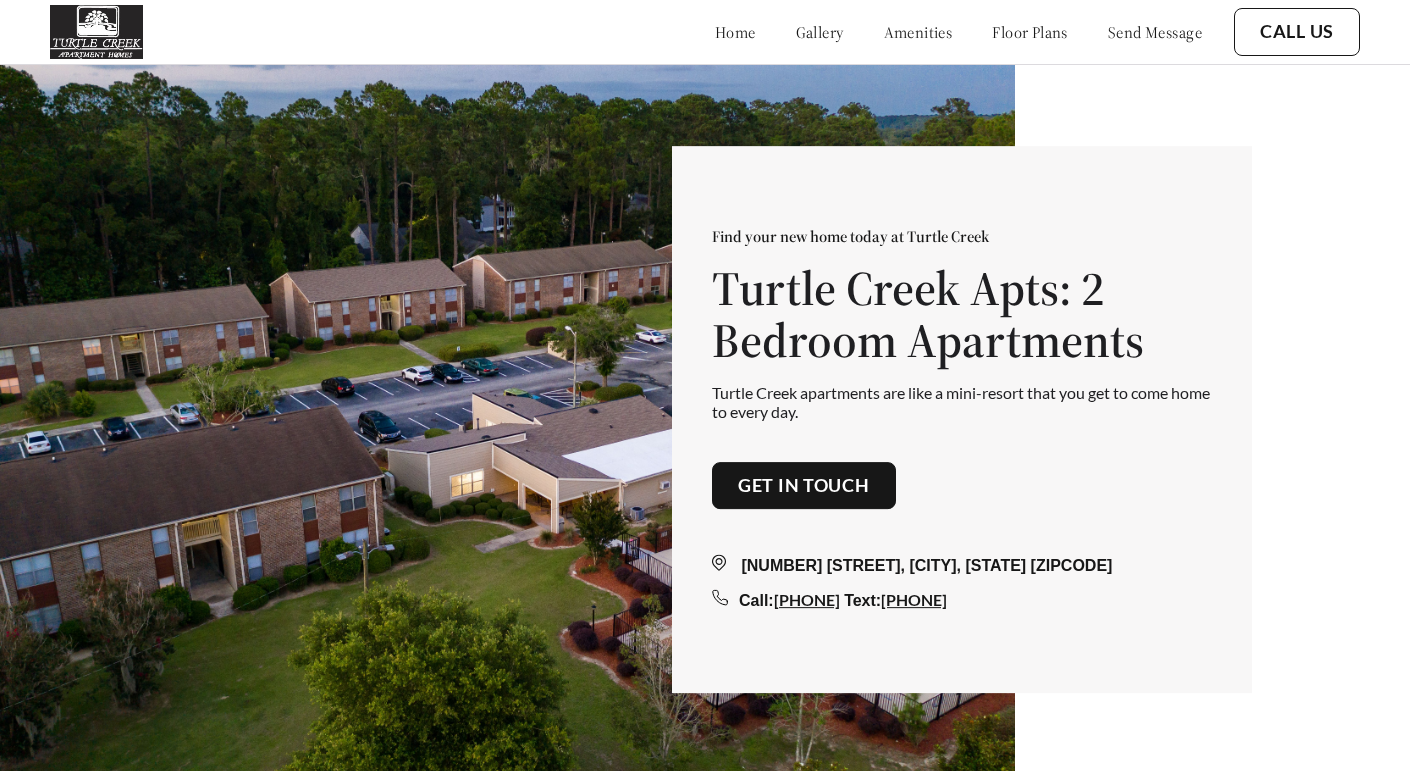scroll, scrollTop: 0, scrollLeft: 0, axis: both 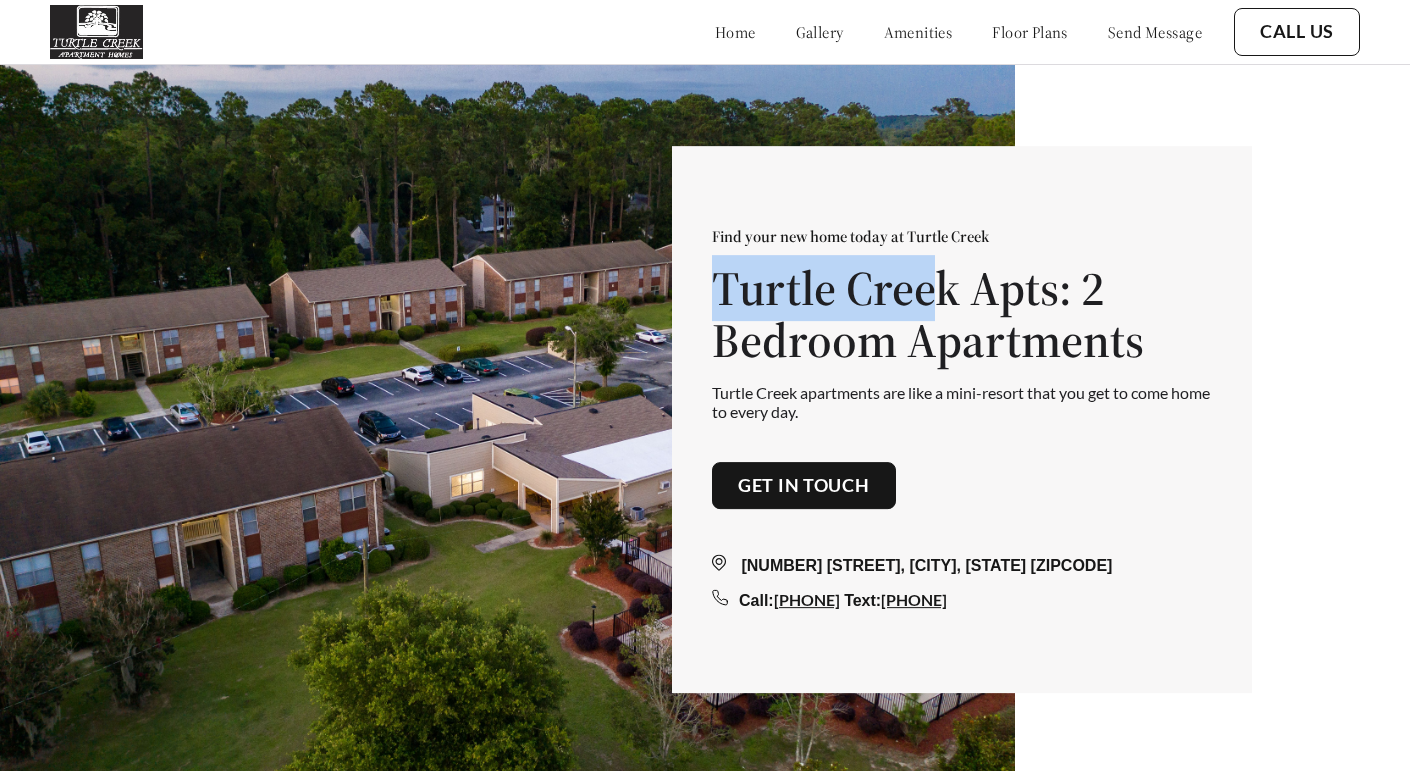 drag, startPoint x: 715, startPoint y: 287, endPoint x: 947, endPoint y: 302, distance: 232.4844 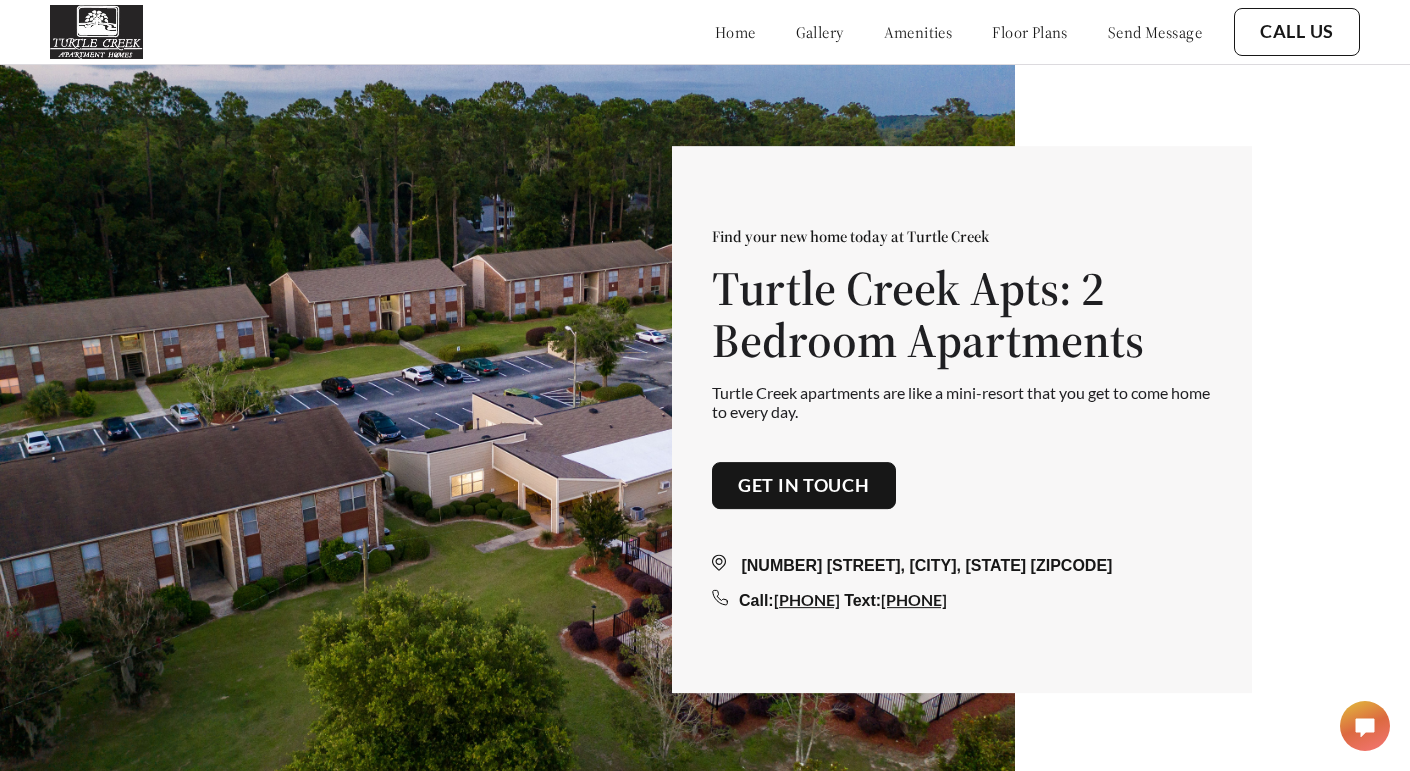 click on "amenities" at bounding box center (918, 32) 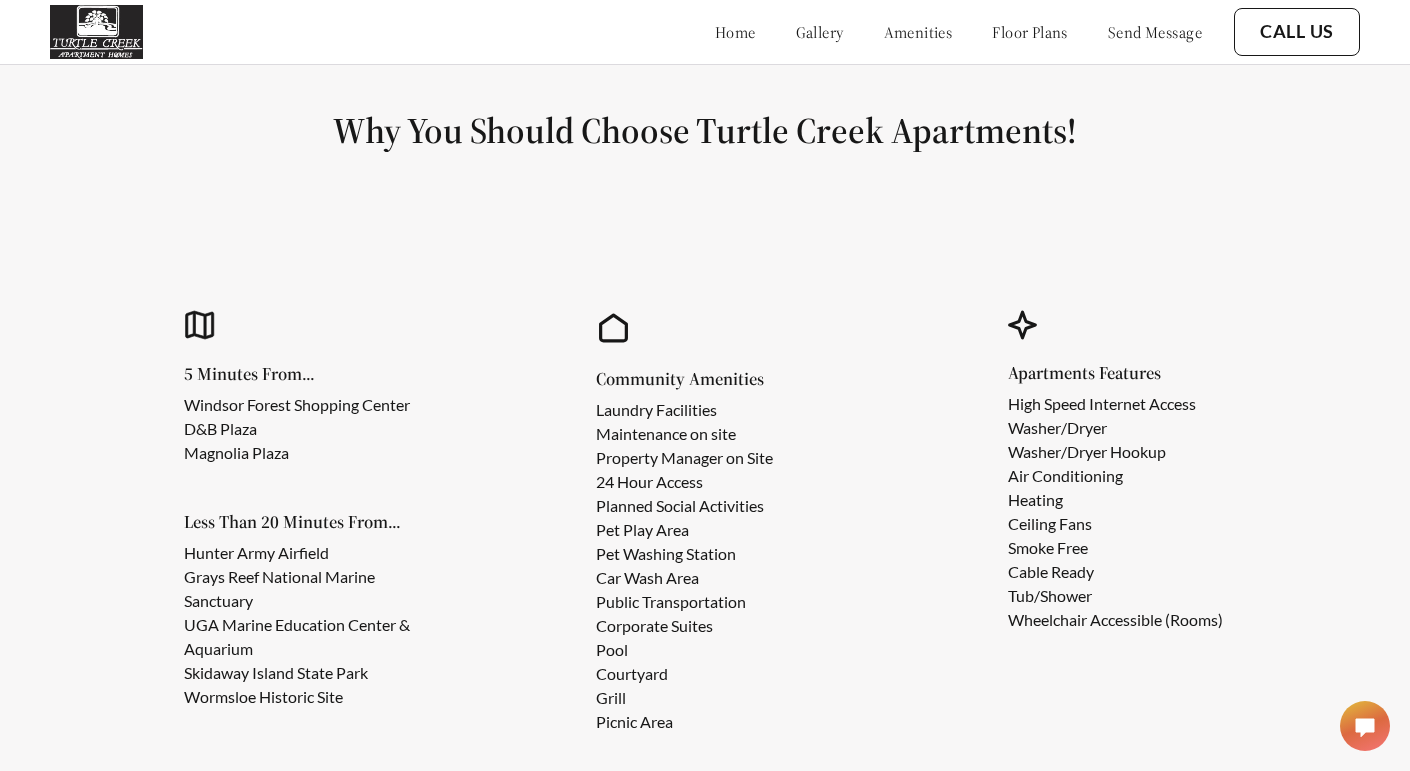 scroll, scrollTop: 1661, scrollLeft: 0, axis: vertical 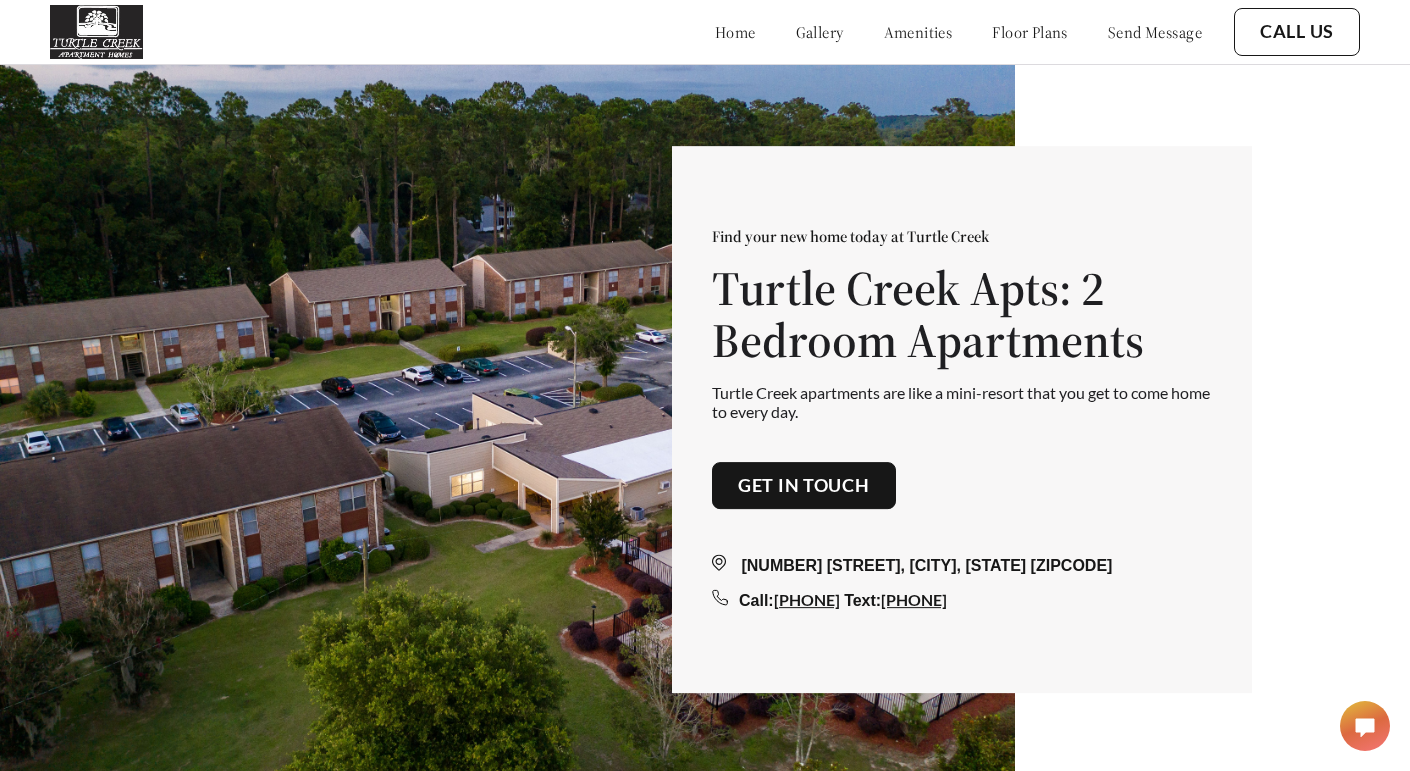 click on "Turtle Creek Apts: 2 Bedroom Apartments Turtle Creek apartments are like a mini-resort that you get to come home to every day. Get in touch   [NUMBER] [STREET], [CITY], [STATE] [ZIPCODE]  Call:  [PHONE]    Text:  [PHONE]" at bounding box center (962, 420) 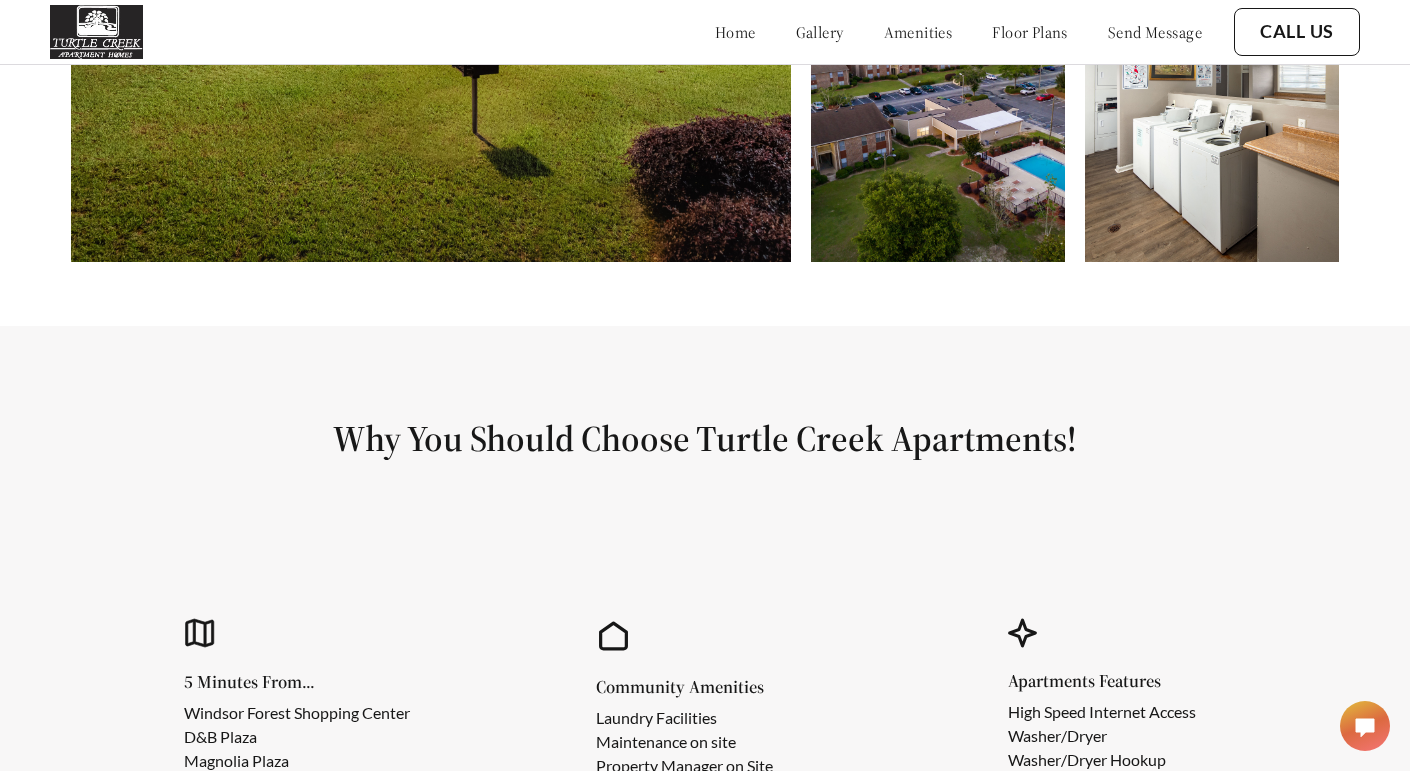 scroll, scrollTop: 1638, scrollLeft: 0, axis: vertical 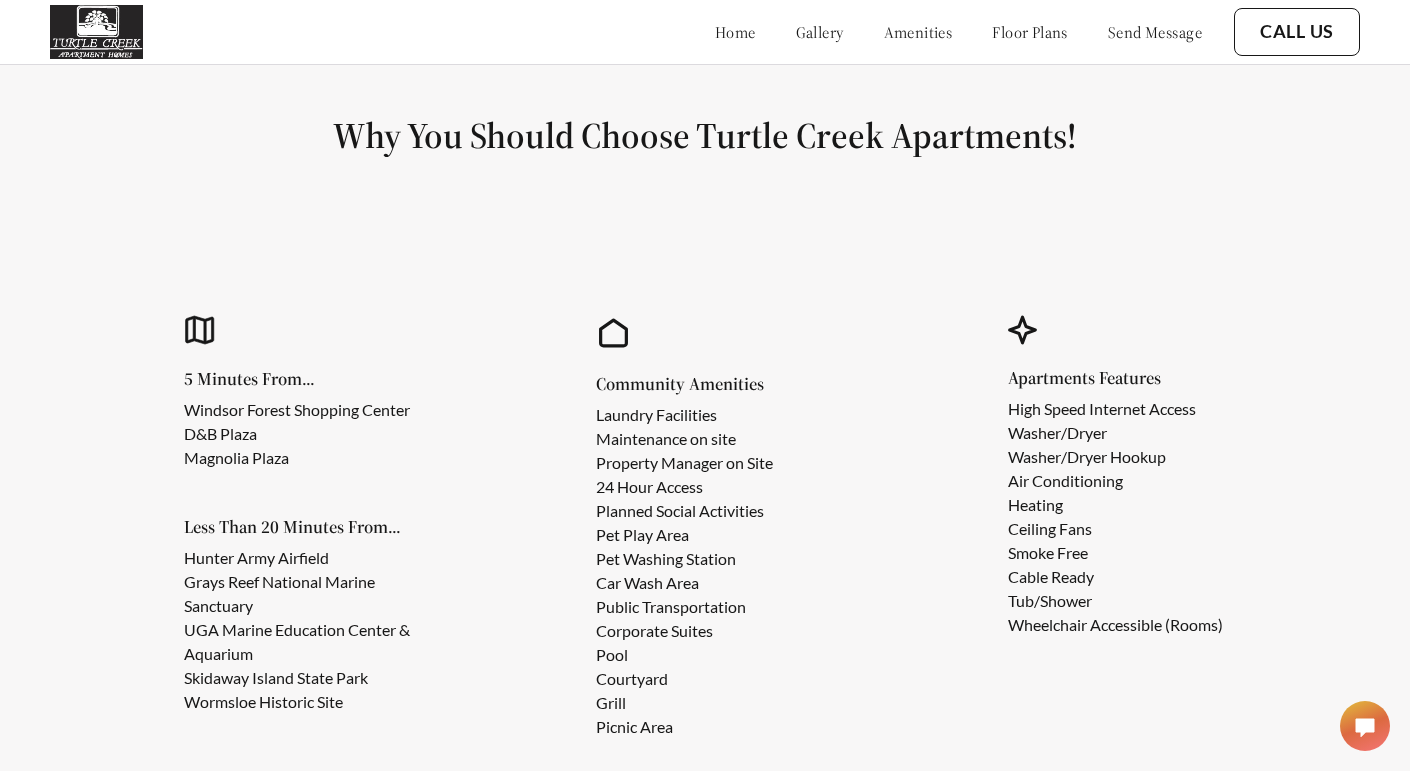 click on "Air Conditioning" at bounding box center (1115, 481) 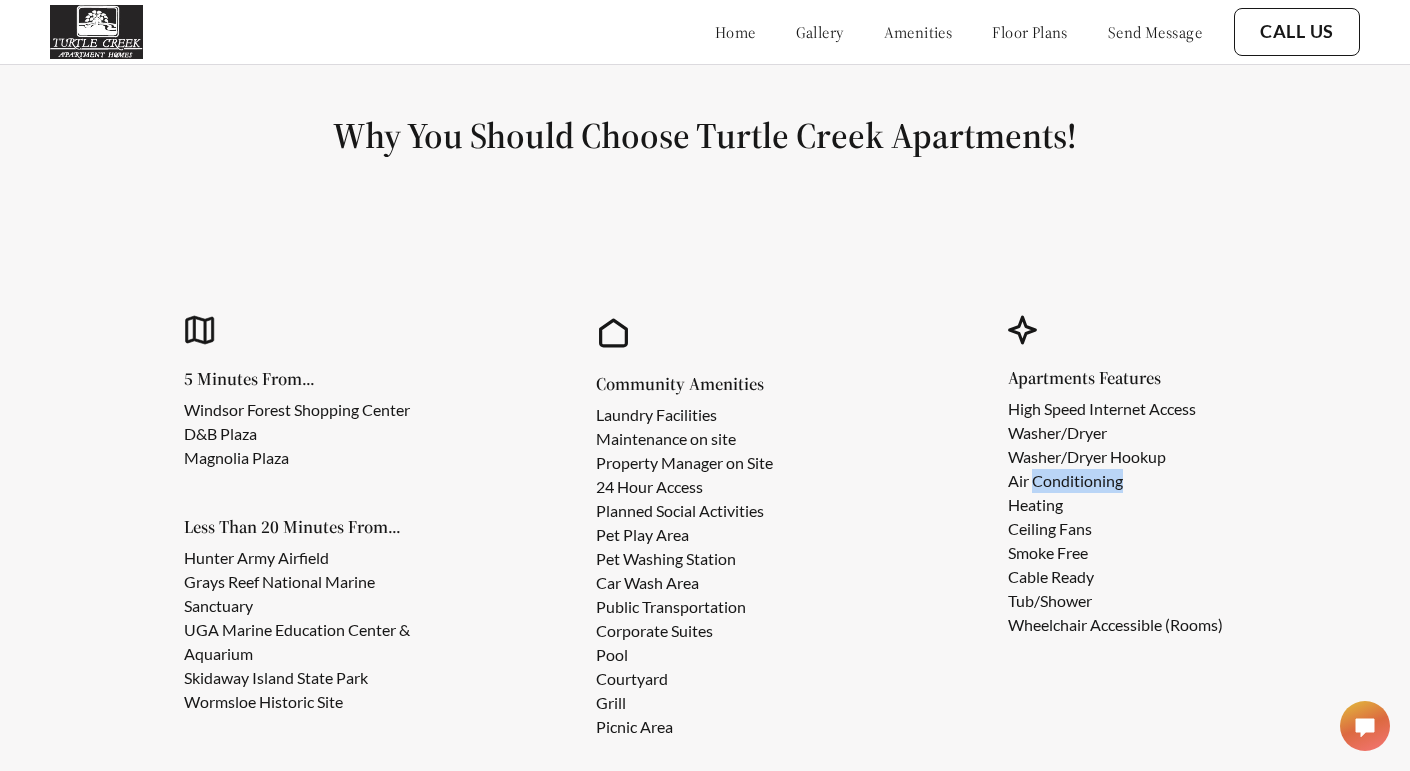 click on "Air Conditioning" at bounding box center [1115, 481] 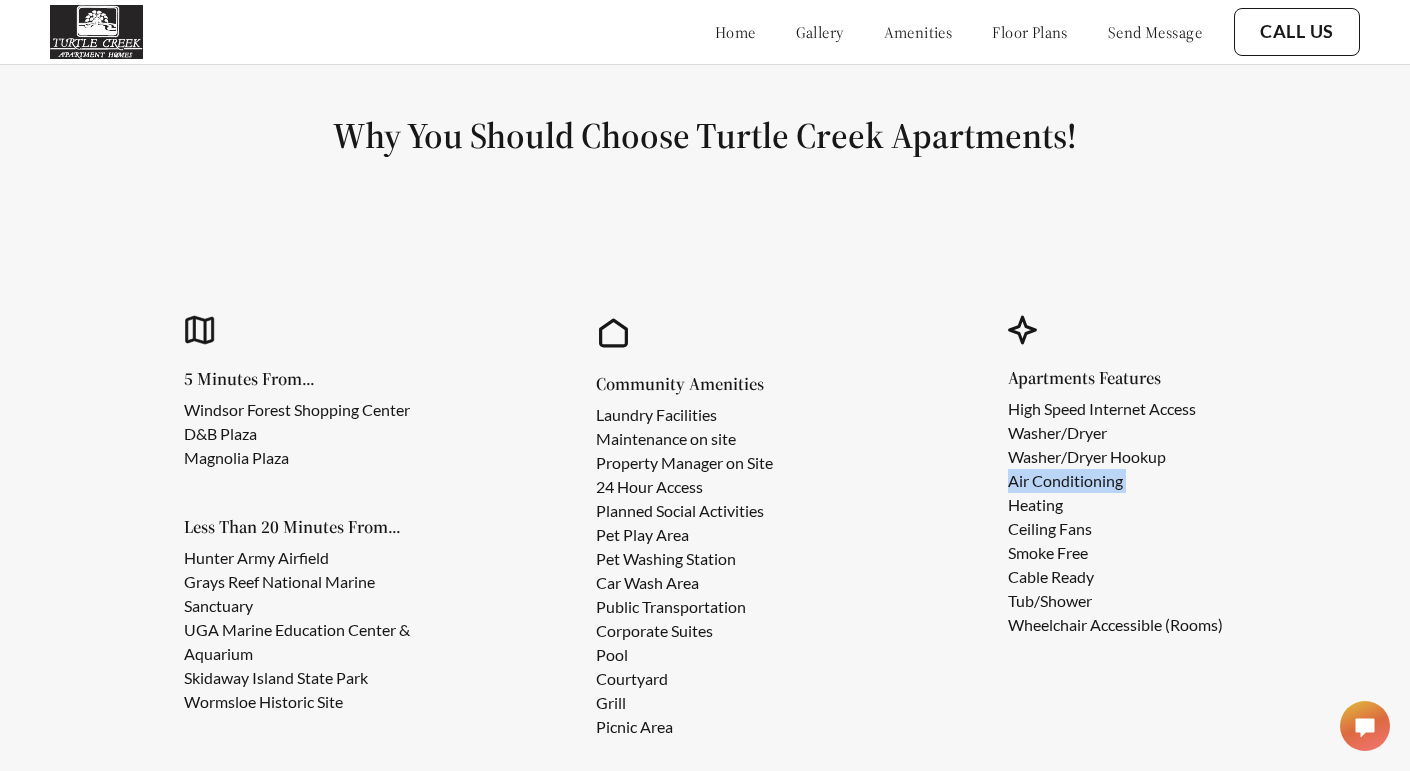 click on "Air Conditioning" at bounding box center [1115, 481] 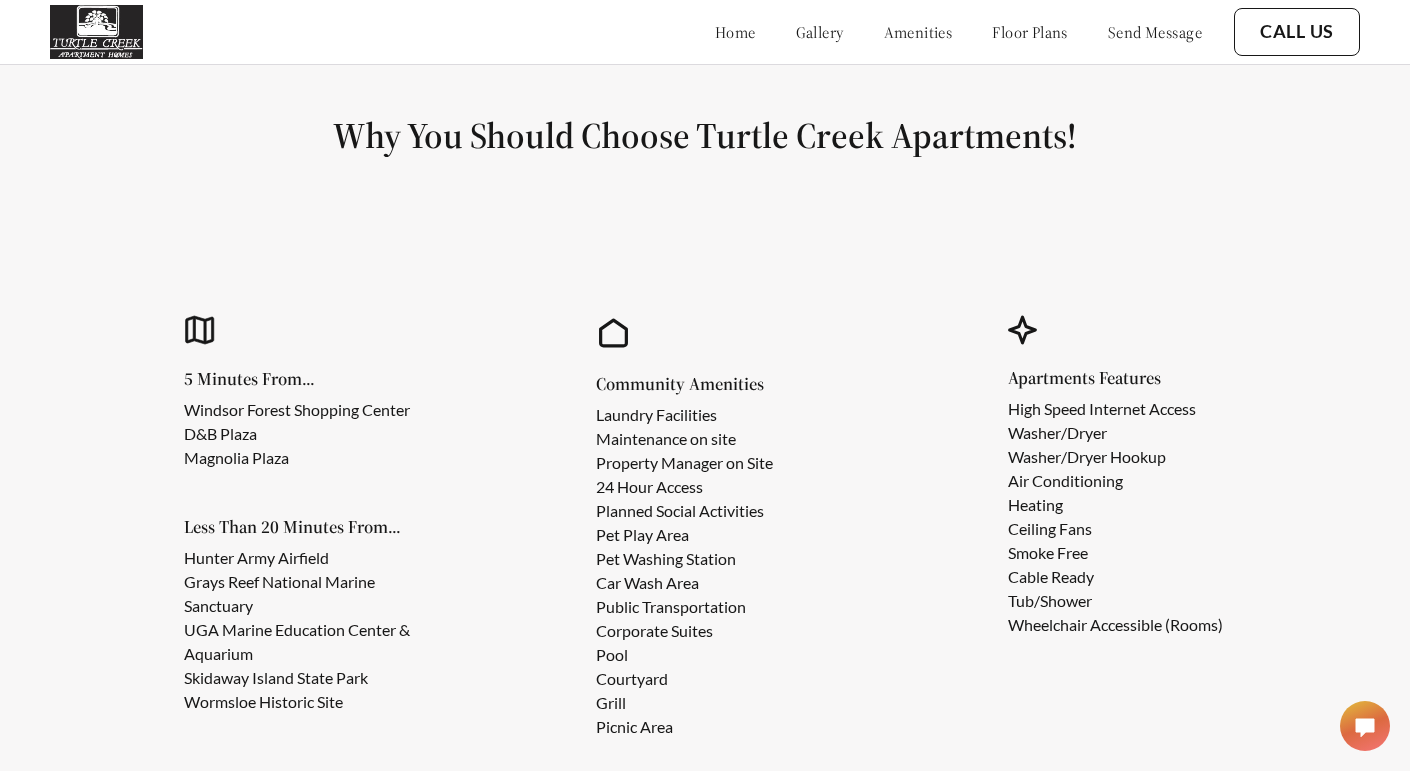 click on "Smoke Free" at bounding box center [1115, 553] 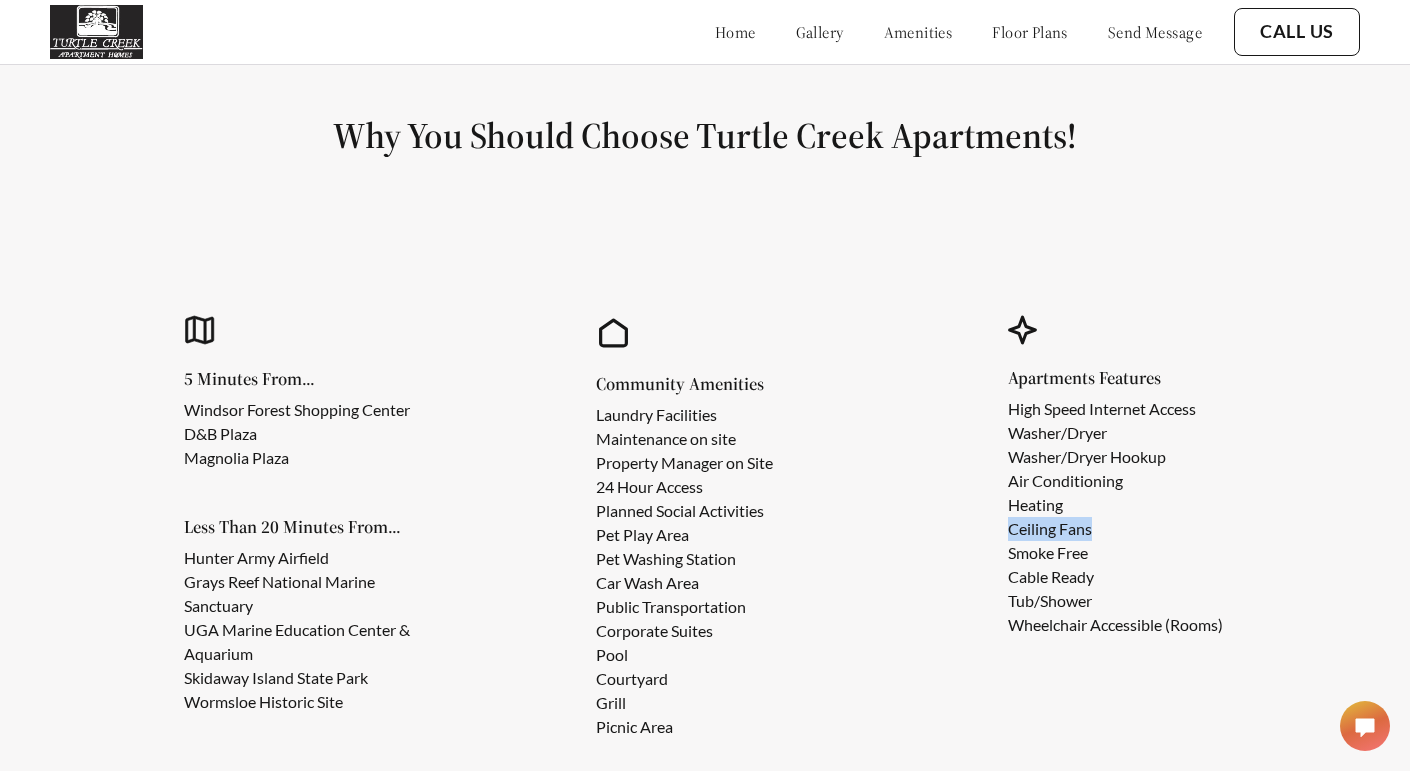 drag, startPoint x: 1008, startPoint y: 525, endPoint x: 1128, endPoint y: 532, distance: 120.203995 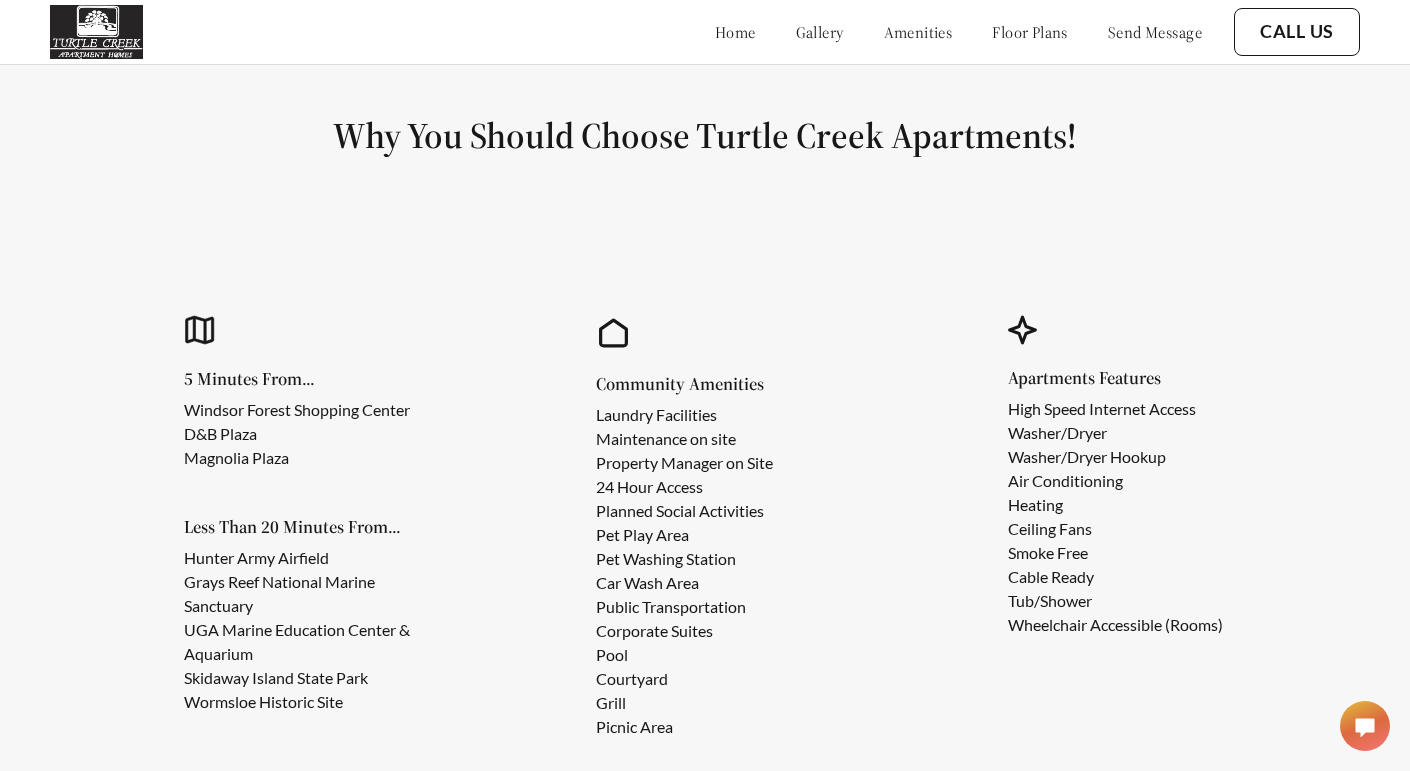 click on "Tub/Shower" at bounding box center (1115, 601) 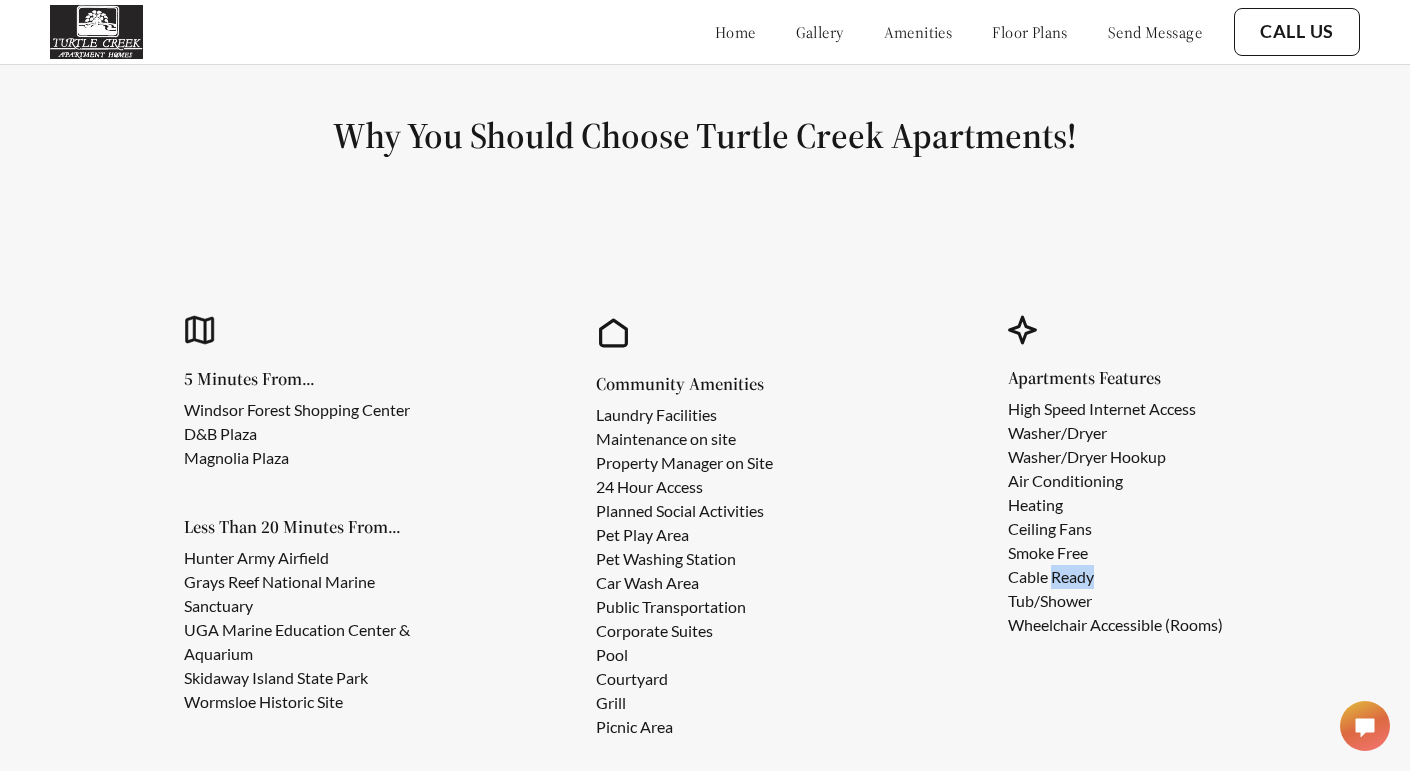 click on "Cable Ready" at bounding box center [1115, 577] 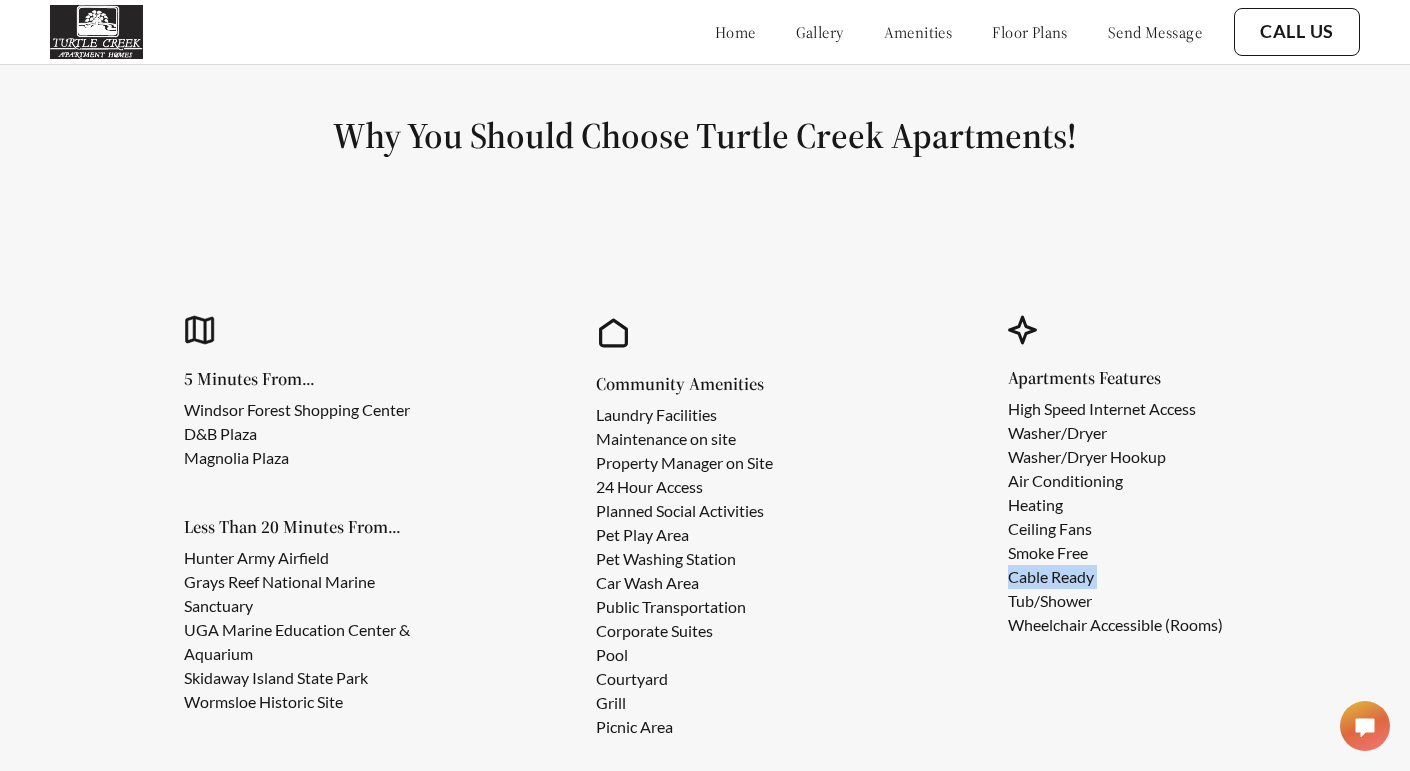 click on "Cable Ready" at bounding box center (1115, 577) 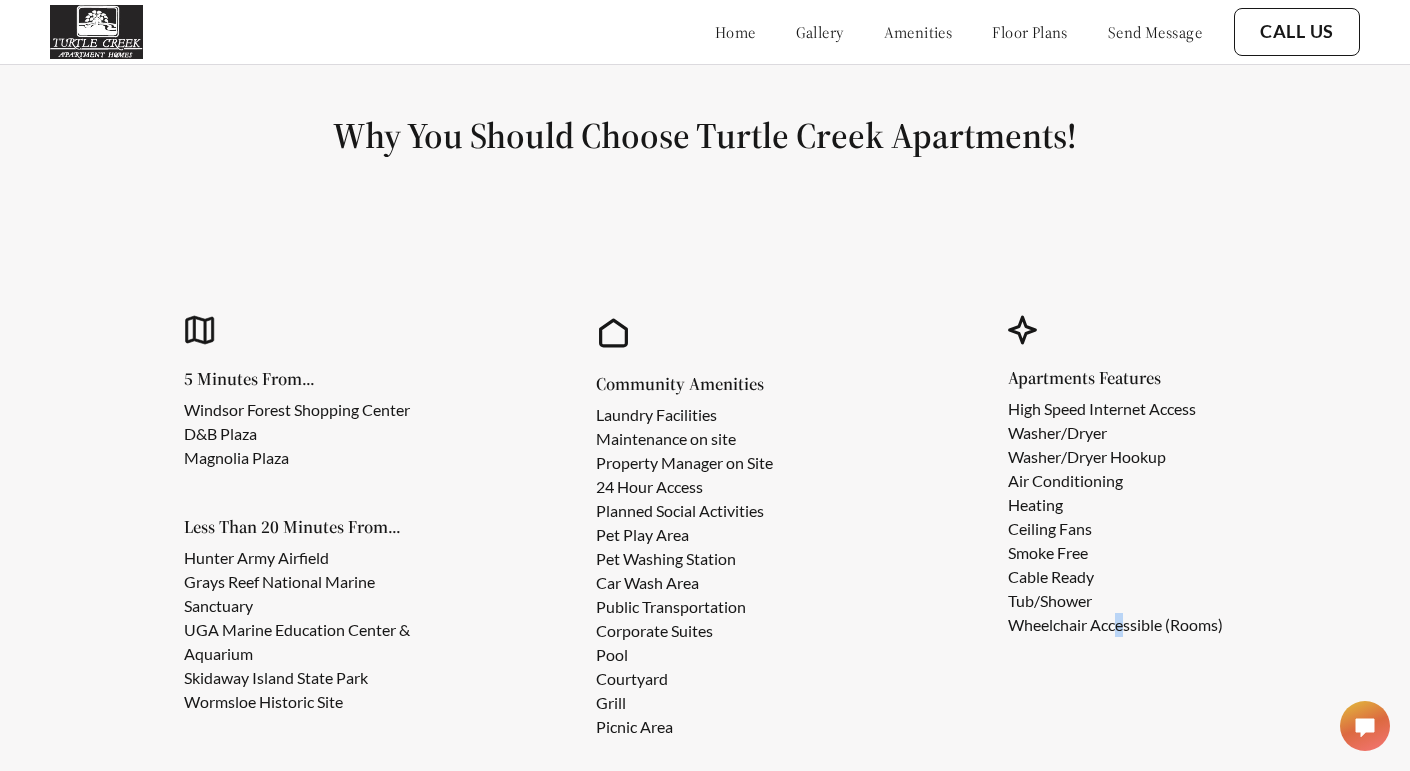click on "Apartments Features High Speed Internet Access Washer/Dryer Washer/Dryer Hookup Air Conditioning Heating Ceiling Fans Smoke Free Cable Ready Tub/Shower Wheelchair Accessible (Rooms)" at bounding box center [1117, 529] 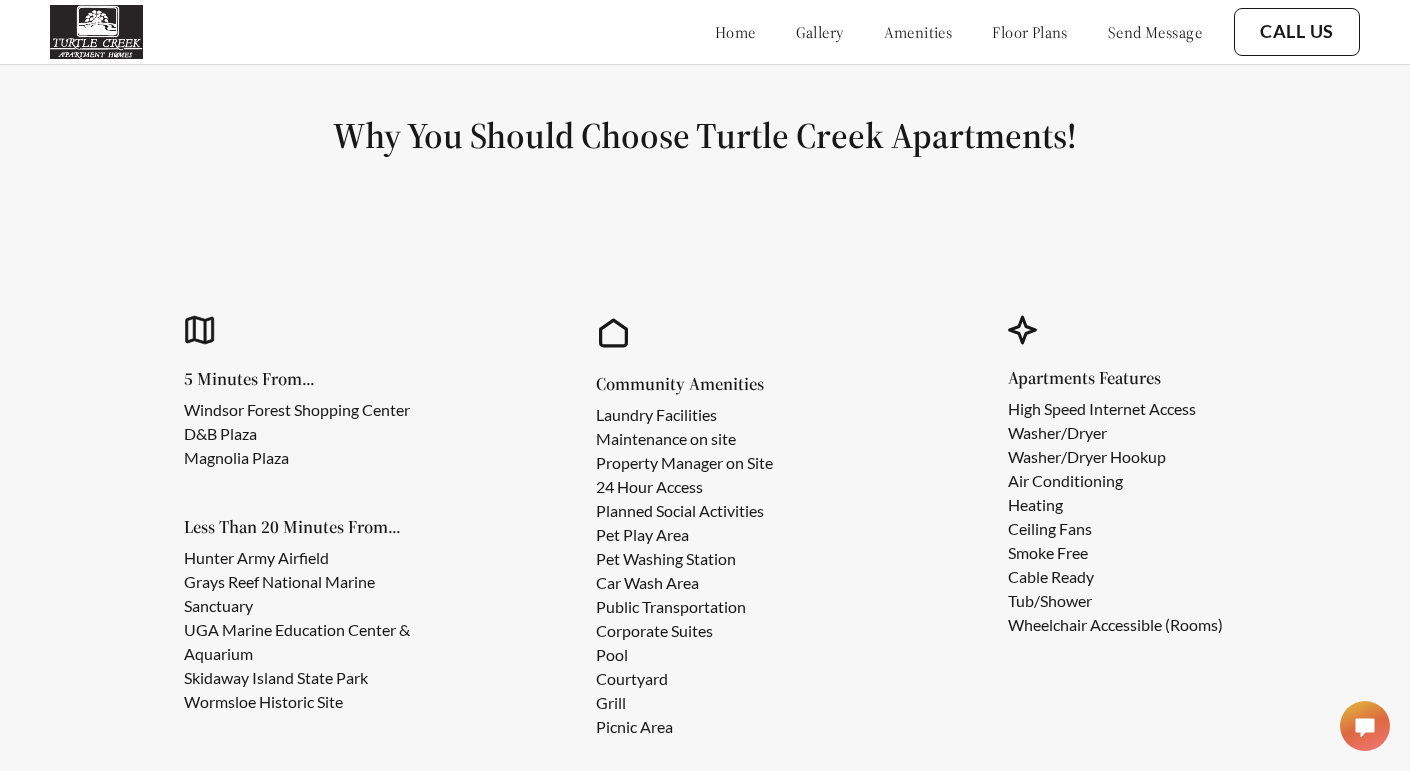 click on "Washer/Dryer" at bounding box center (1115, 433) 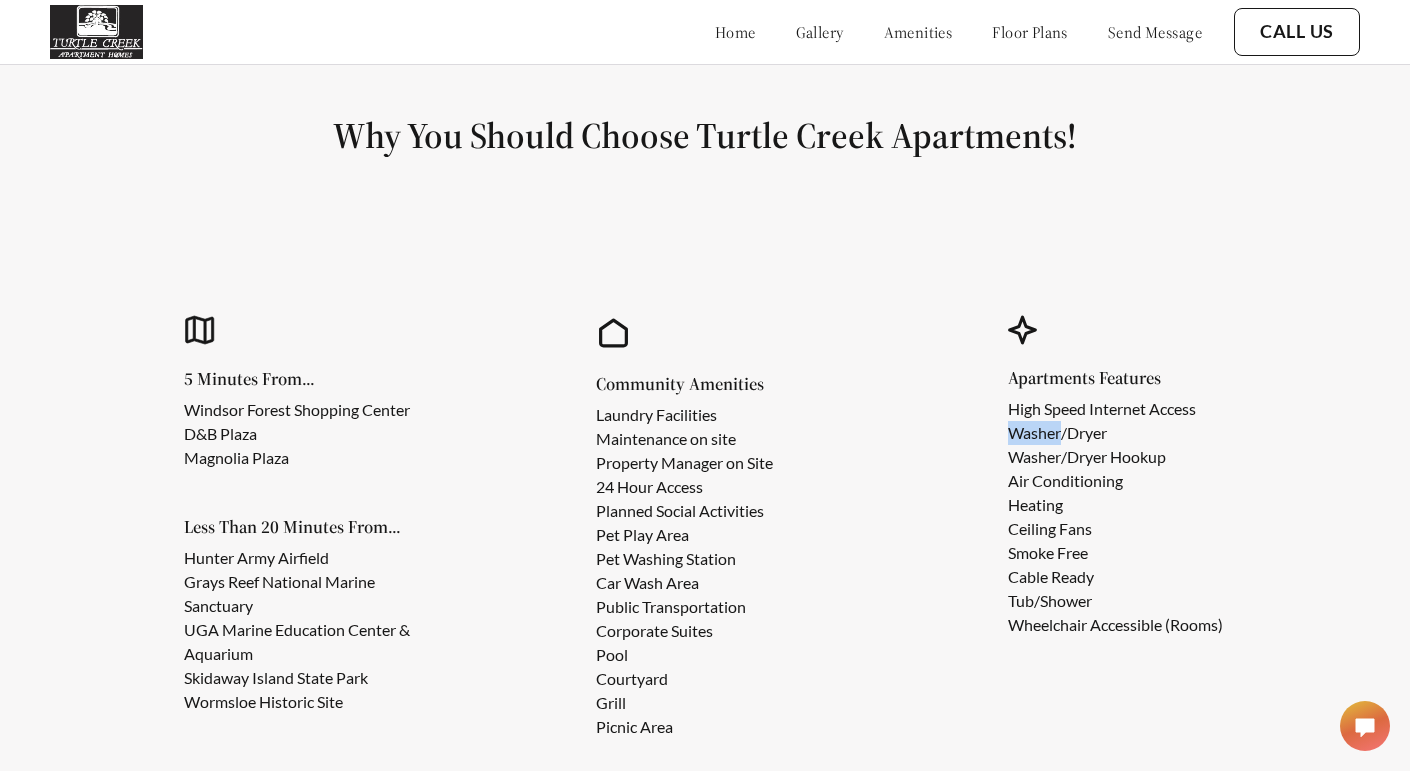 click on "Washer/Dryer" at bounding box center (1115, 433) 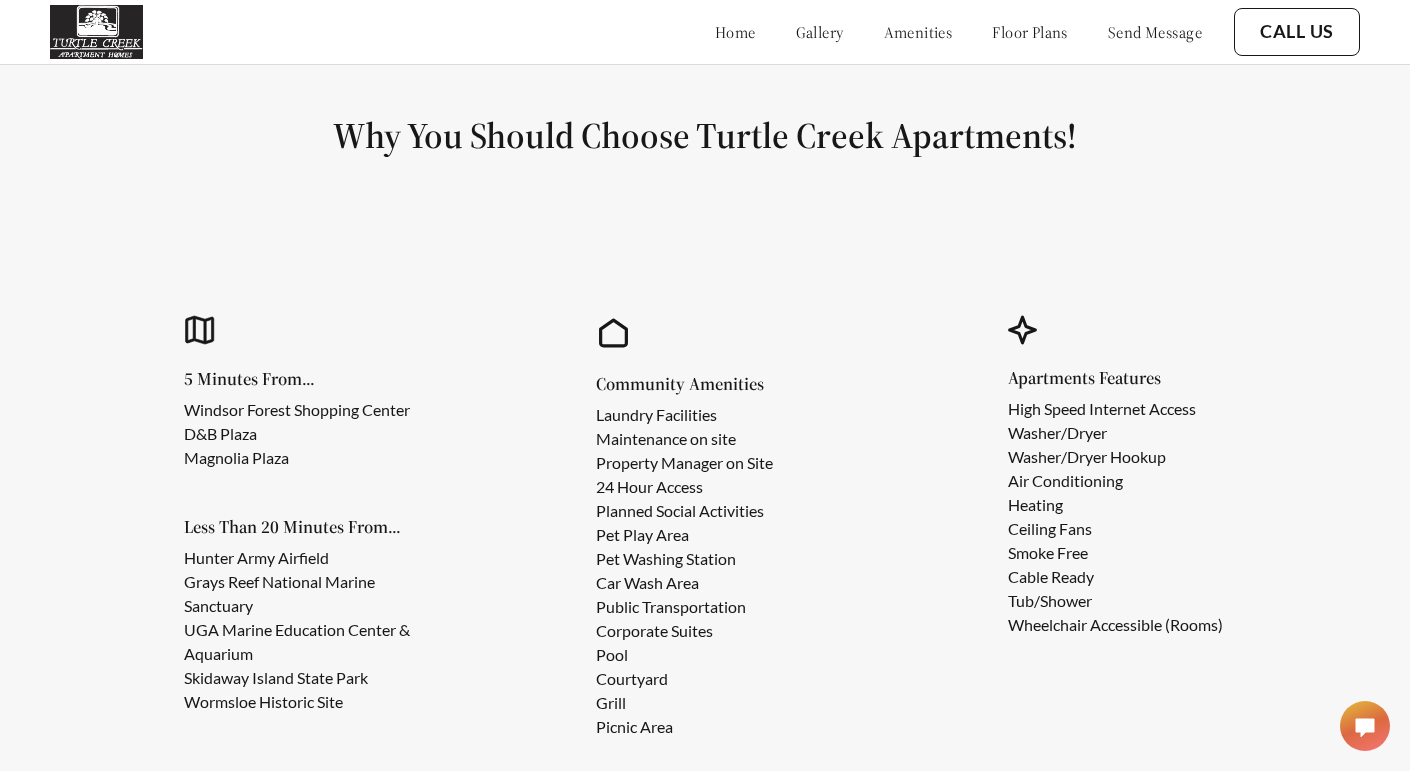 click on "Washer/Dryer Hookup" at bounding box center [1115, 457] 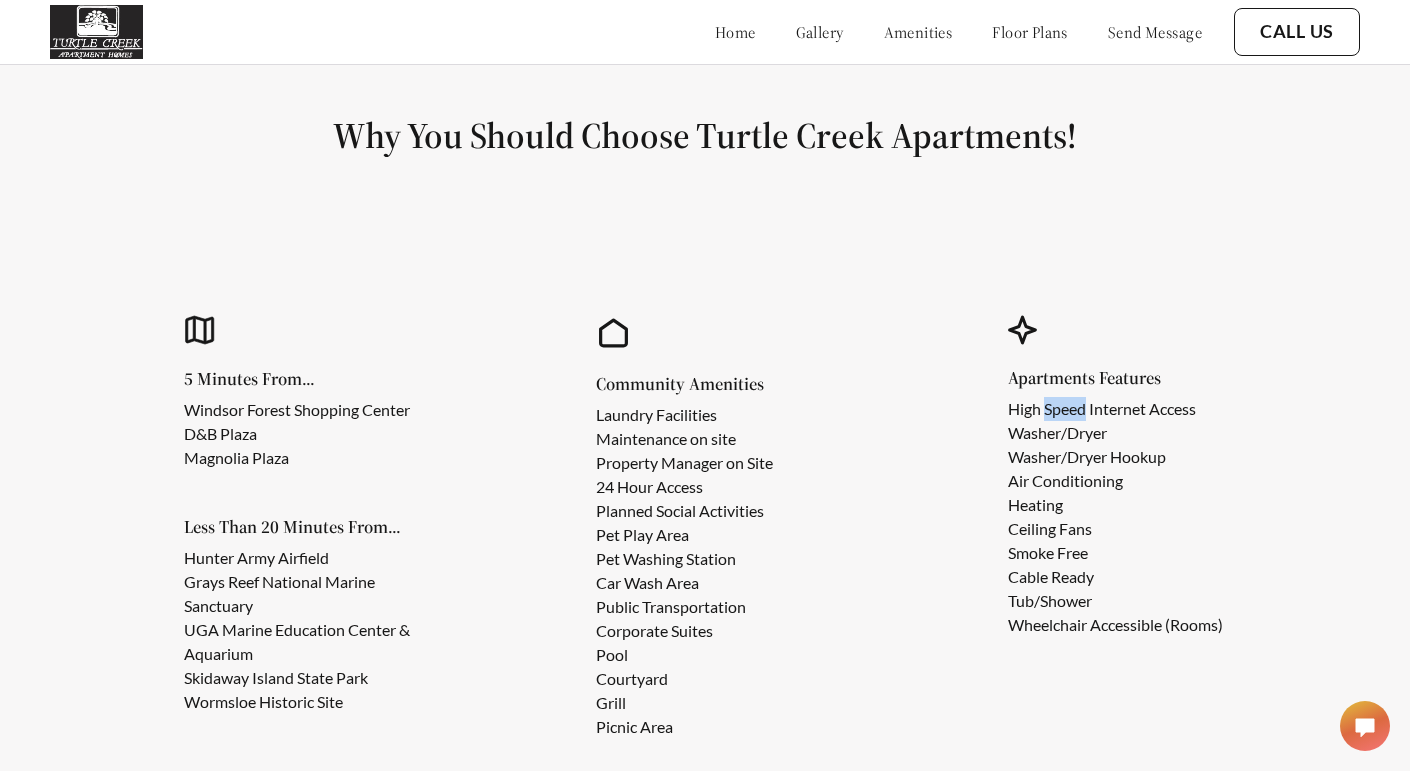 click on "High Speed Internet Access" at bounding box center (1115, 409) 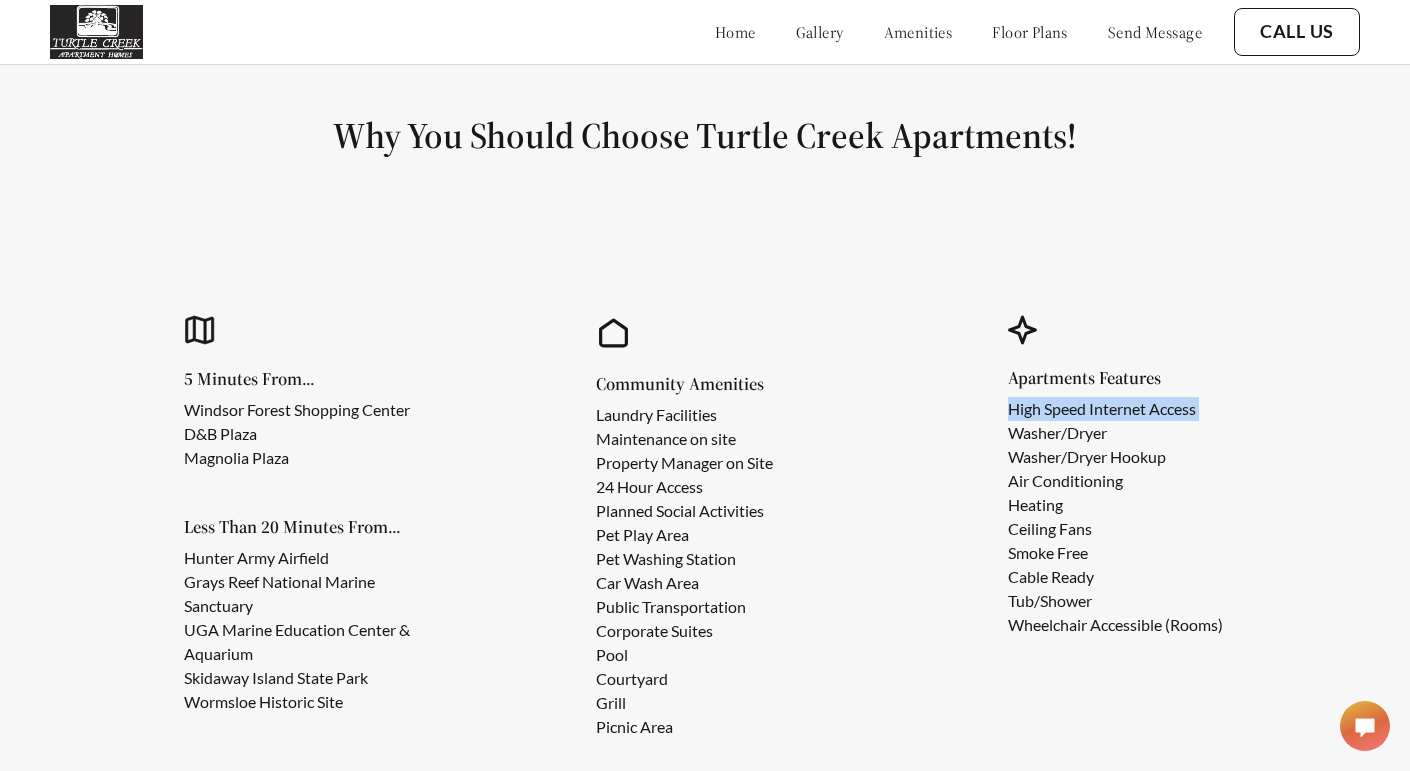 click on "High Speed Internet Access" at bounding box center [1115, 409] 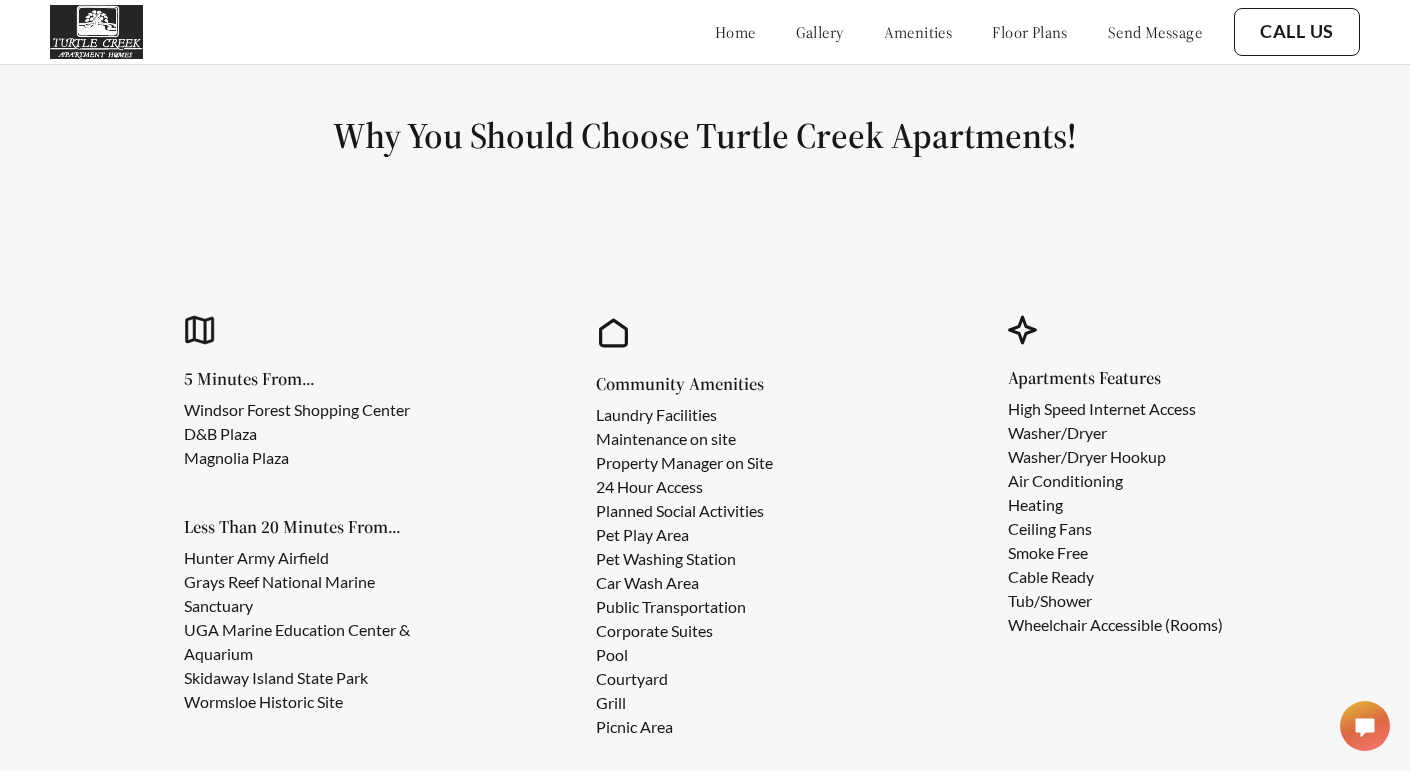 click on "Air Conditioning" at bounding box center [1115, 481] 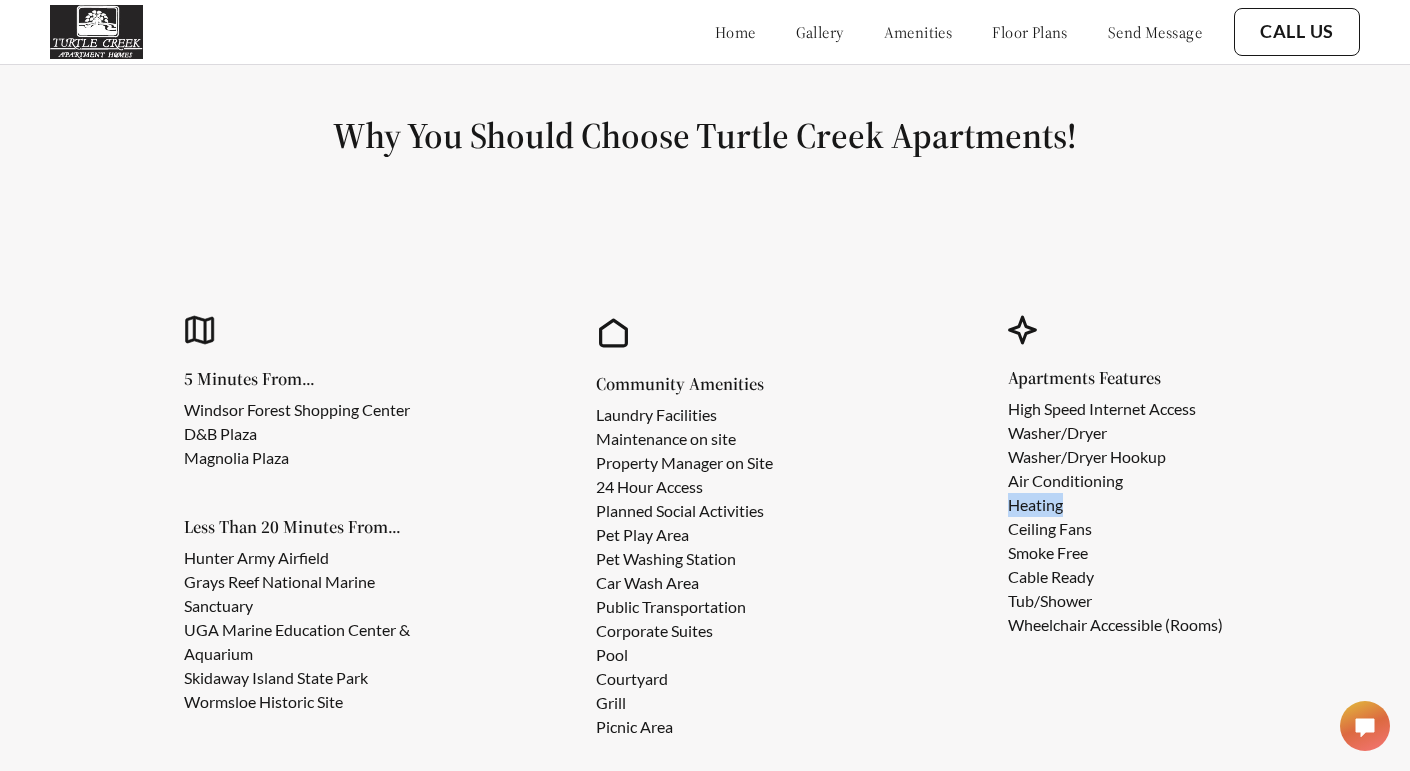 click on "Heating" at bounding box center [1115, 505] 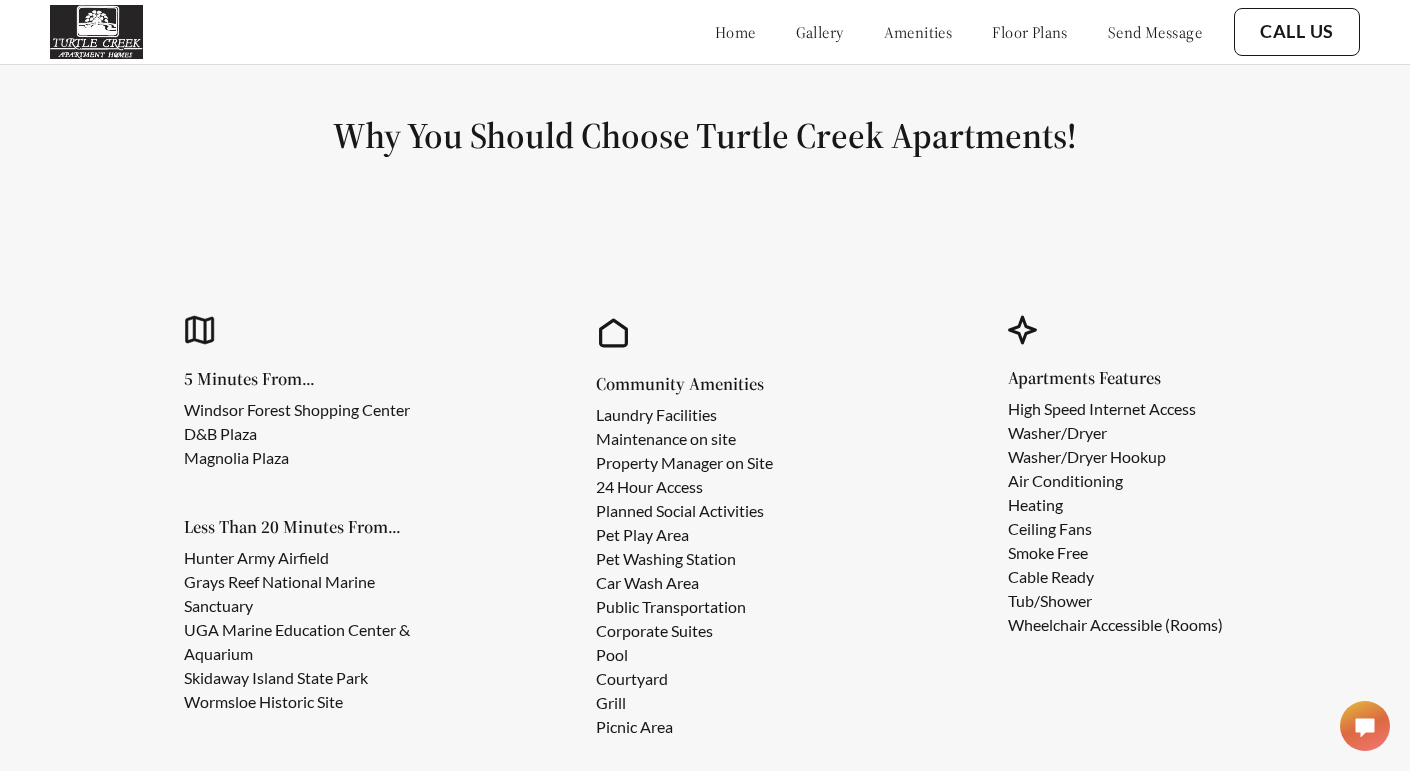 click on "Smoke Free" at bounding box center [1115, 553] 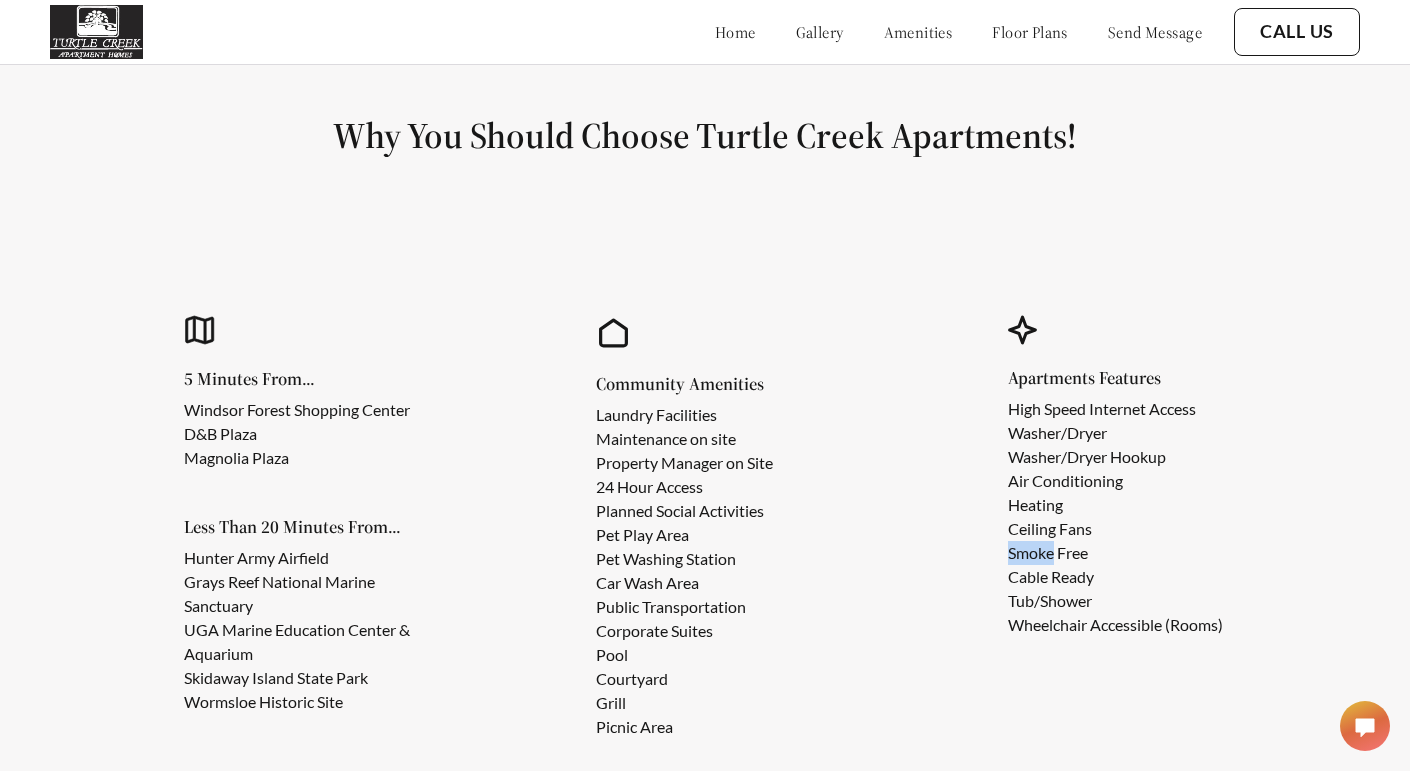 click on "Smoke Free" at bounding box center [1115, 553] 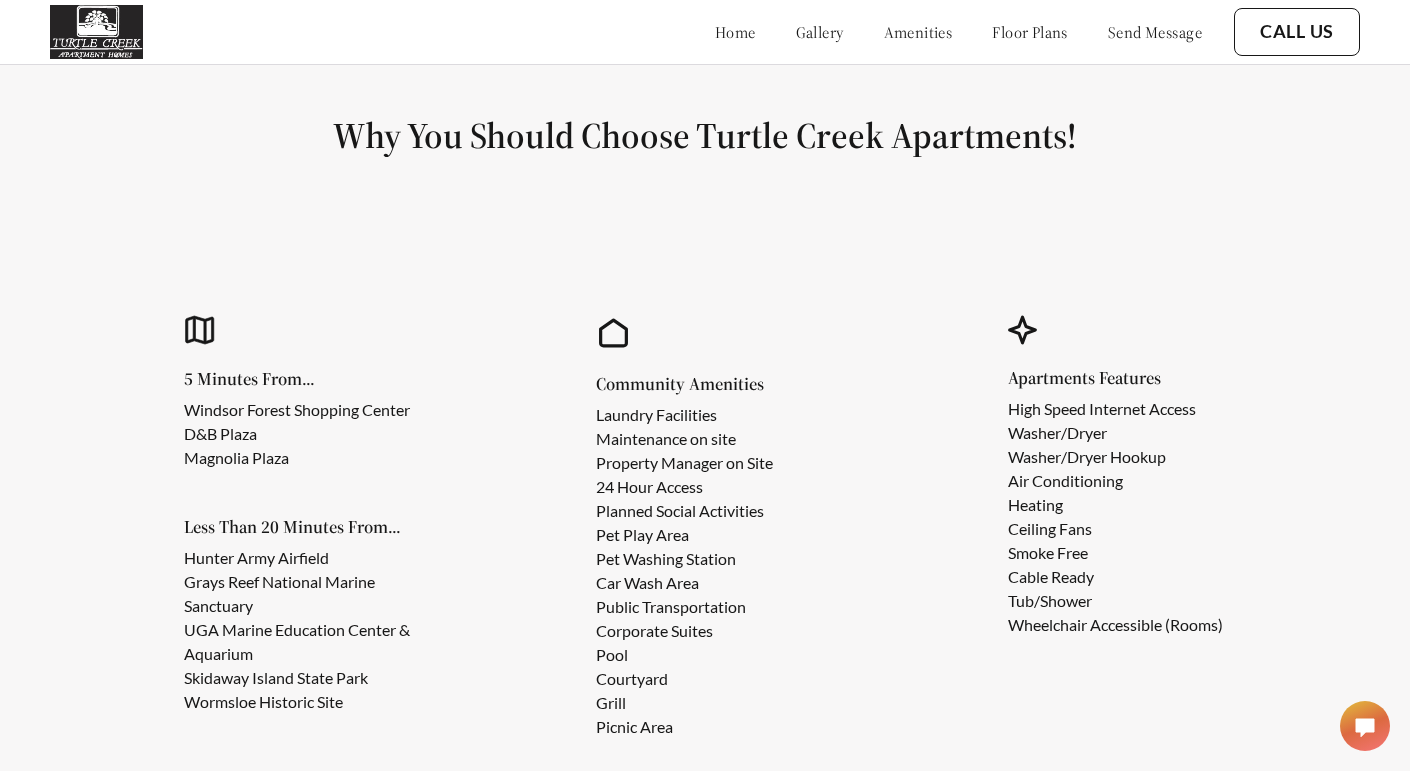 click on "Cable Ready" at bounding box center (1115, 577) 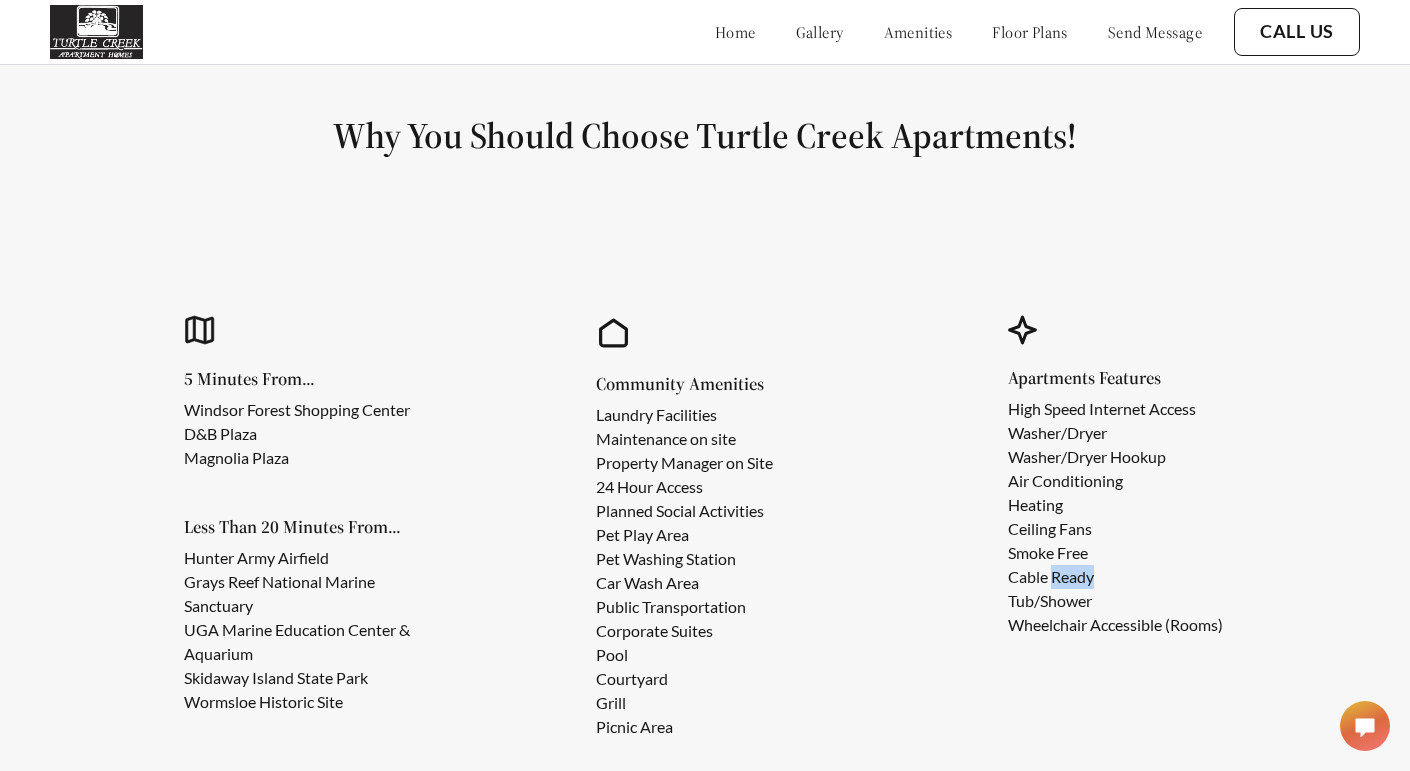 click on "Cable Ready" at bounding box center (1115, 577) 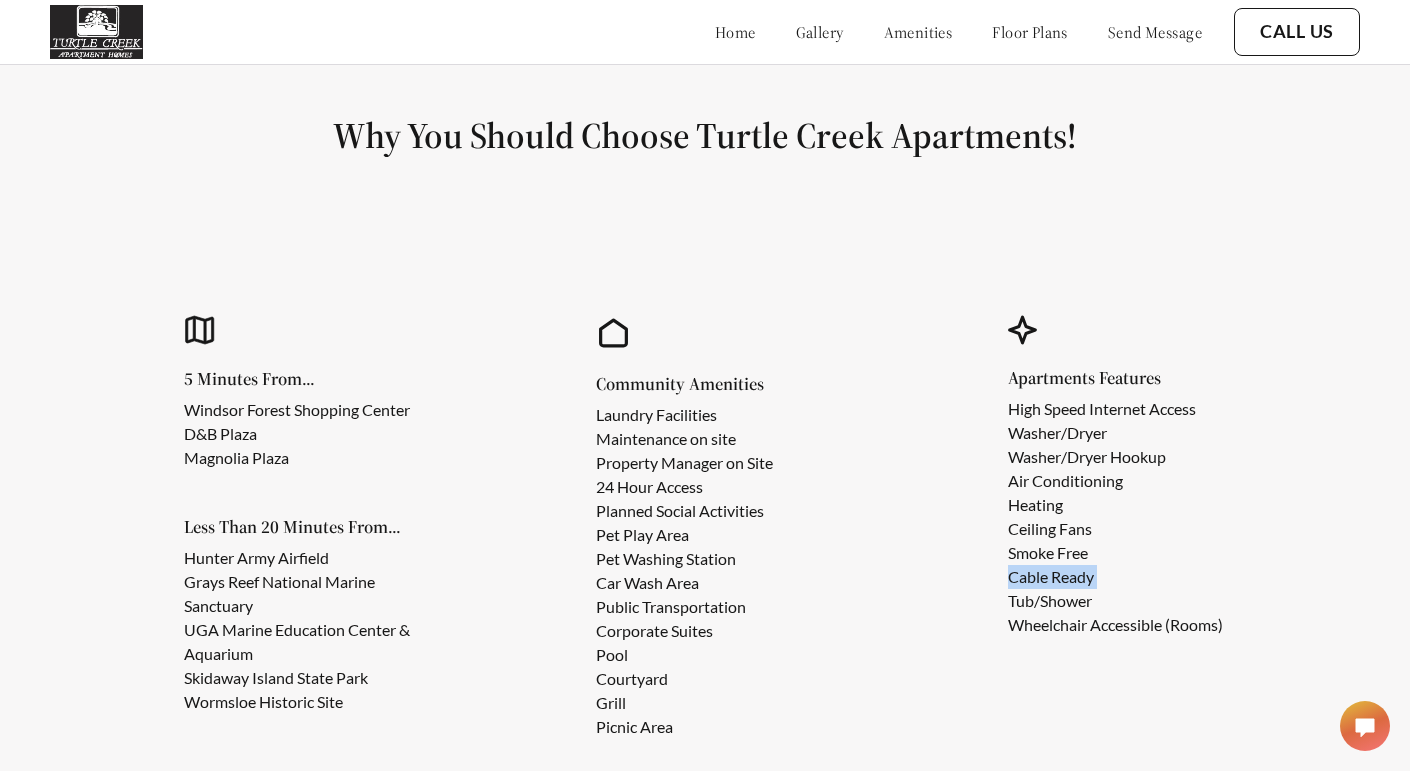 click on "Cable Ready" at bounding box center (1115, 577) 